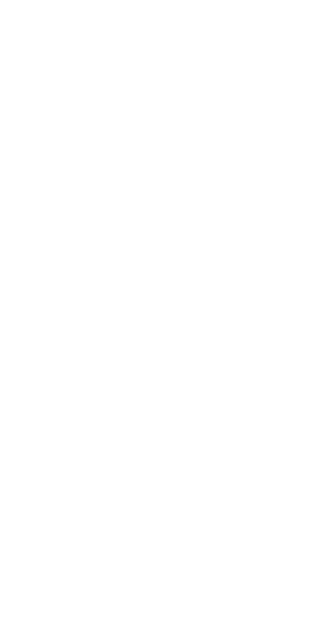 scroll, scrollTop: 0, scrollLeft: 0, axis: both 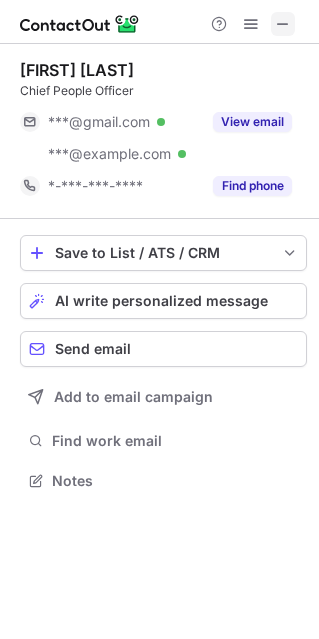 click at bounding box center [283, 24] 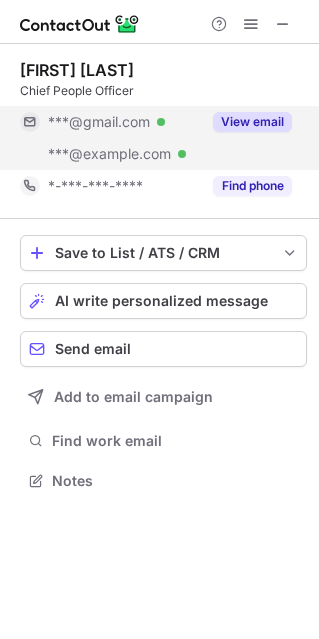 click on "View email" at bounding box center (252, 122) 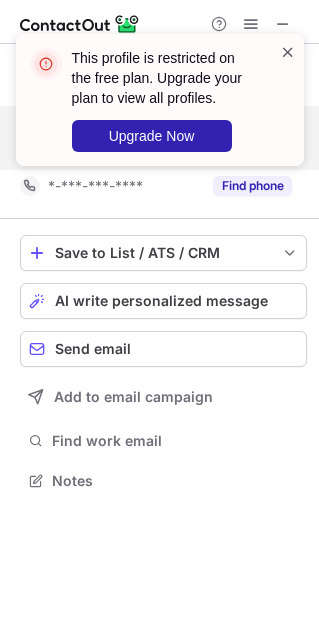 click at bounding box center [288, 52] 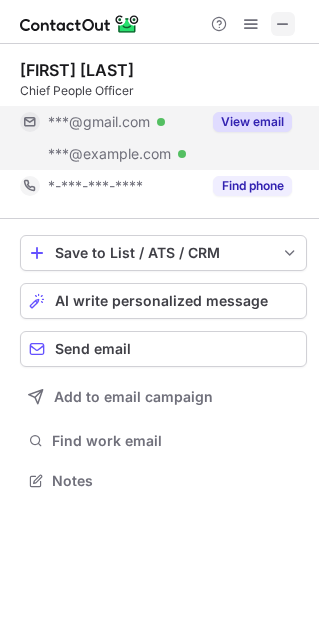 click at bounding box center [283, 24] 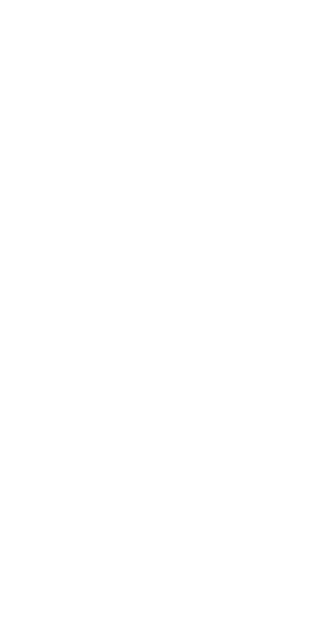 scroll, scrollTop: 0, scrollLeft: 0, axis: both 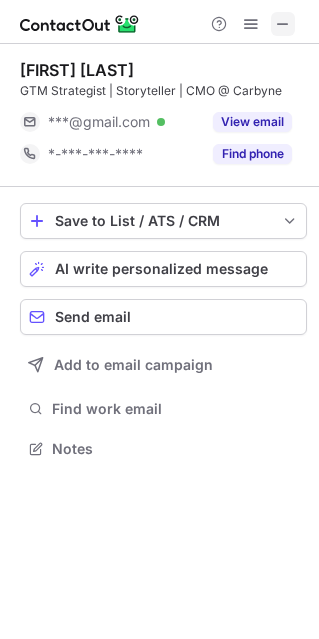 click at bounding box center (283, 24) 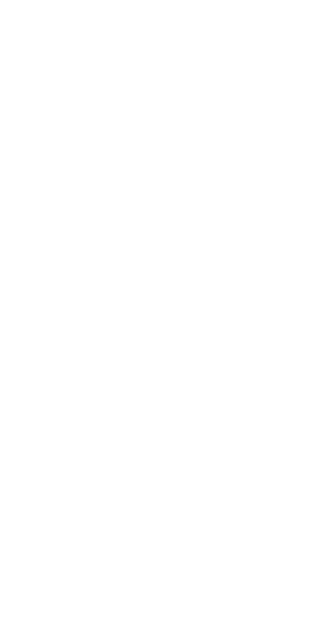 scroll, scrollTop: 0, scrollLeft: 0, axis: both 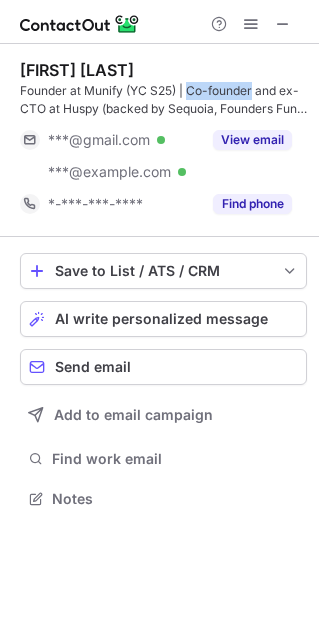 drag, startPoint x: 253, startPoint y: 87, endPoint x: 190, endPoint y: 83, distance: 63.126858 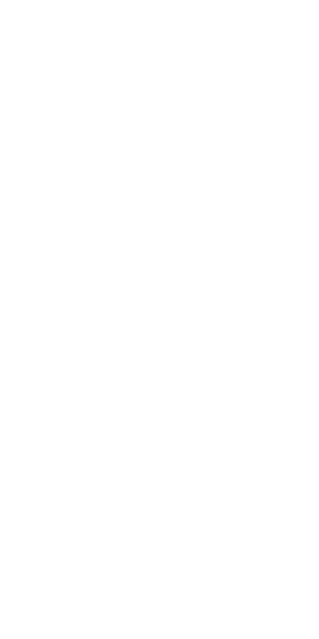 scroll, scrollTop: 0, scrollLeft: 0, axis: both 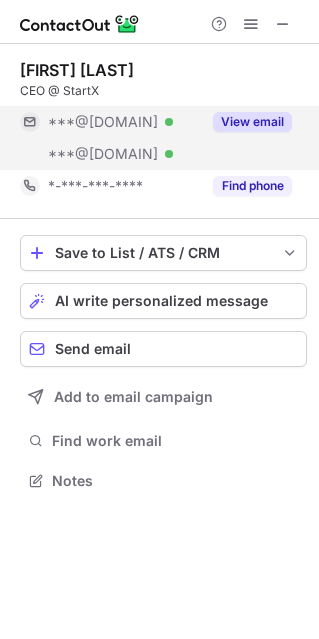 click on "View email" at bounding box center (252, 122) 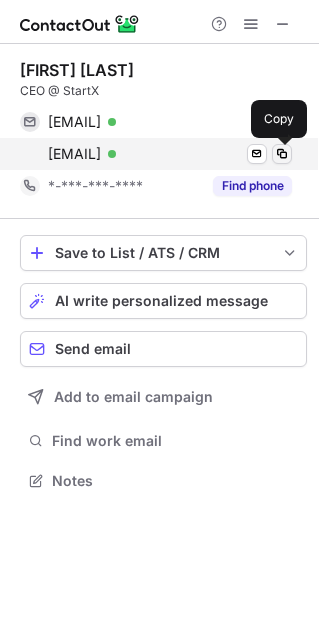 click at bounding box center [282, 154] 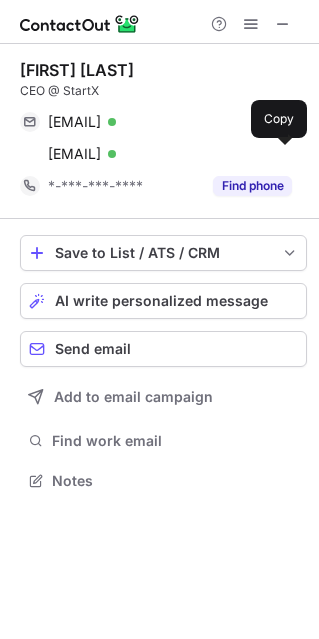 click on "CEO @ StartX" at bounding box center [163, 91] 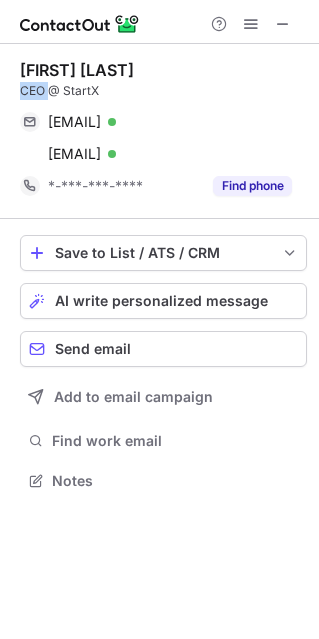 drag, startPoint x: 44, startPoint y: 90, endPoint x: 13, endPoint y: 97, distance: 31.780497 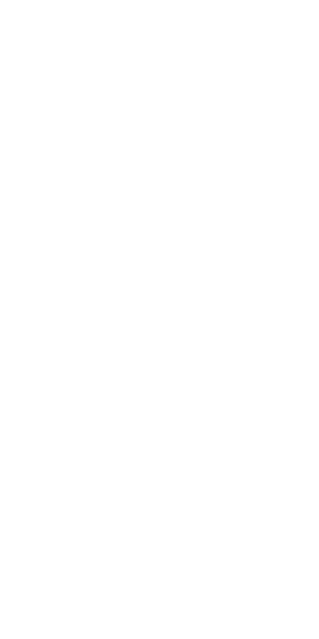scroll, scrollTop: 0, scrollLeft: 0, axis: both 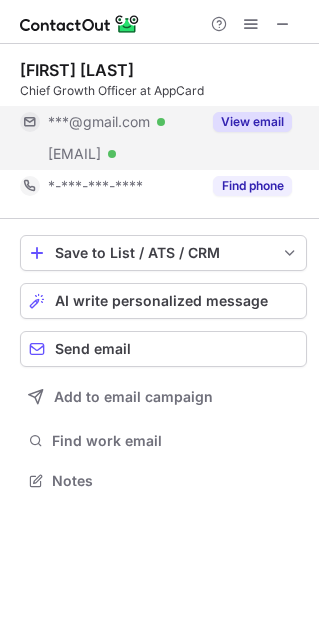 click on "View email" at bounding box center [252, 122] 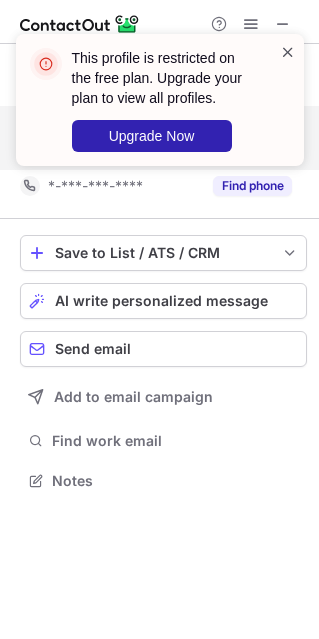 click at bounding box center [288, 52] 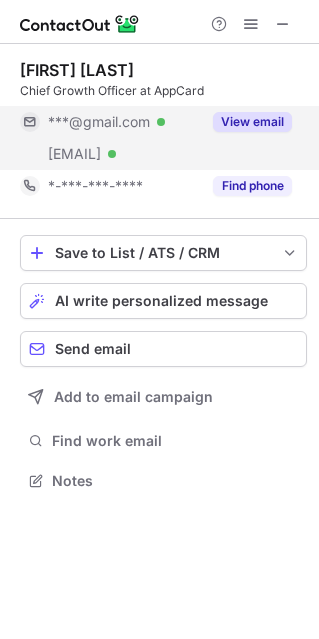 click on "This profile is restricted on the free plan. Upgrade your plan to view all profiles. Upgrade Now" at bounding box center [160, 108] 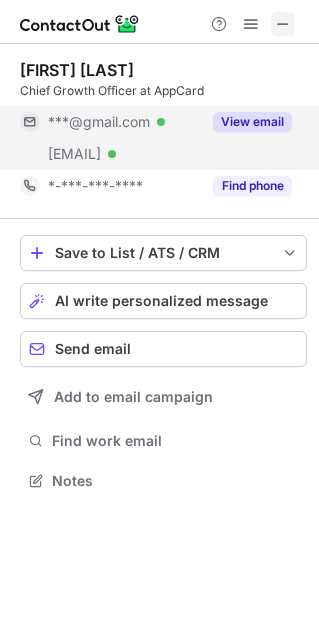 click at bounding box center [283, 24] 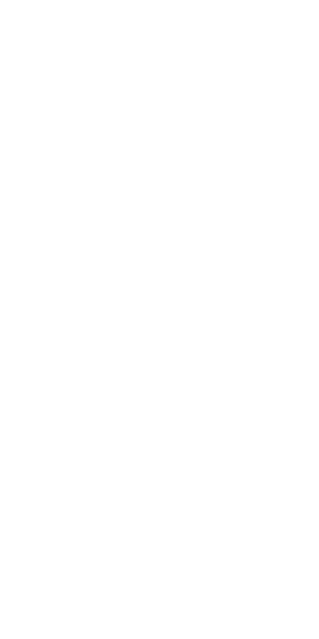 scroll, scrollTop: 0, scrollLeft: 0, axis: both 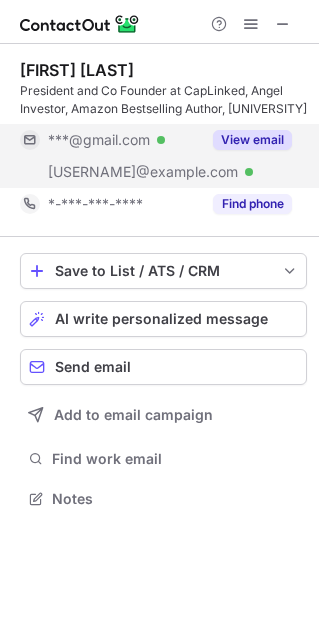 click on "View email" at bounding box center (252, 140) 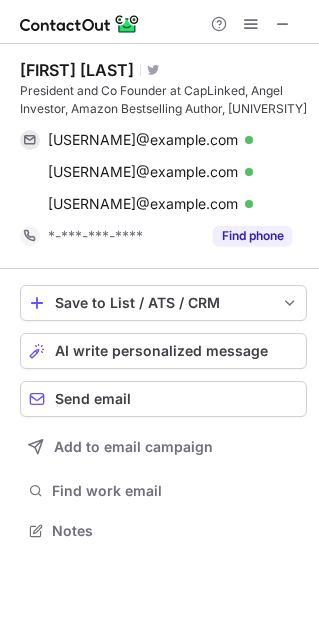 scroll, scrollTop: 10, scrollLeft: 10, axis: both 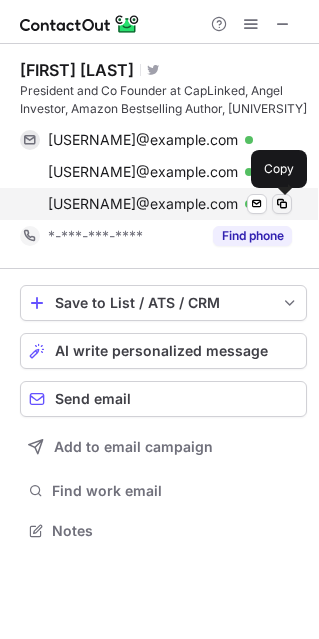 click at bounding box center (282, 204) 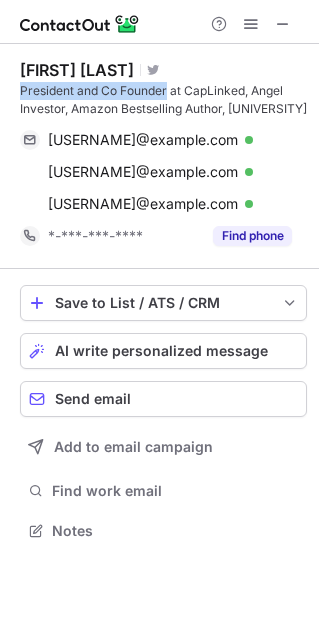 drag, startPoint x: 168, startPoint y: 90, endPoint x: 21, endPoint y: 88, distance: 147.01361 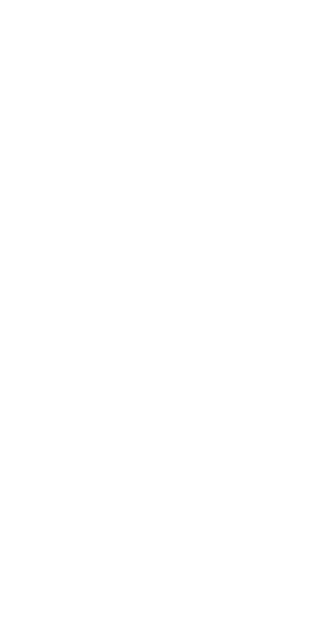 scroll, scrollTop: 0, scrollLeft: 0, axis: both 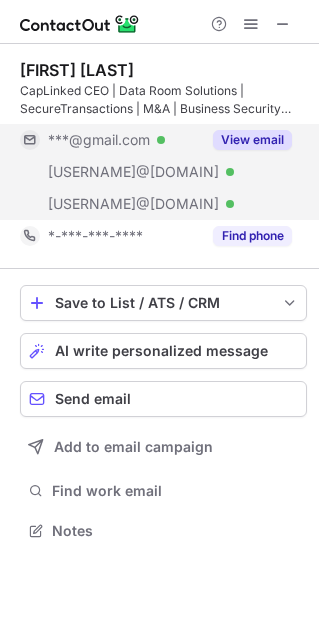 click on "View email" at bounding box center (252, 140) 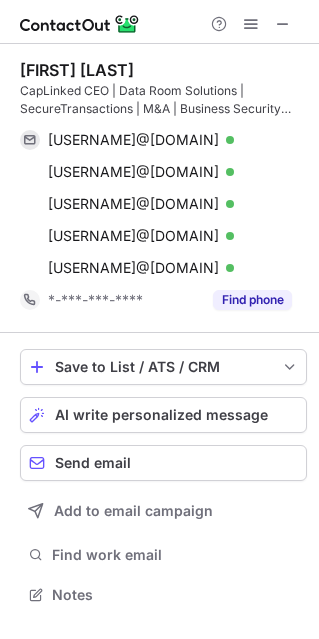 scroll, scrollTop: 10, scrollLeft: 10, axis: both 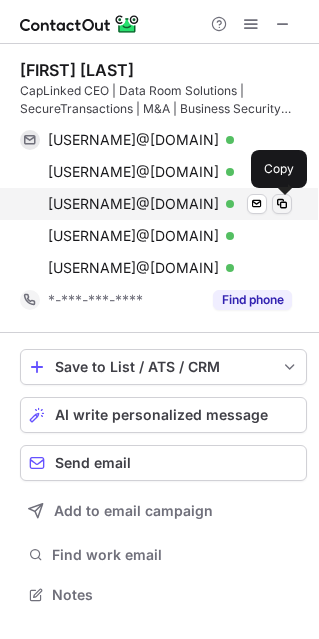 click at bounding box center (282, 204) 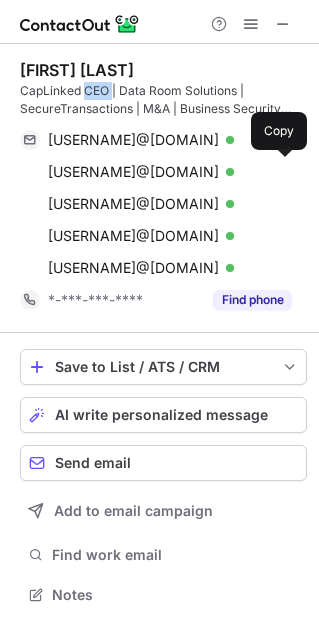 drag, startPoint x: 111, startPoint y: 91, endPoint x: 85, endPoint y: 91, distance: 26 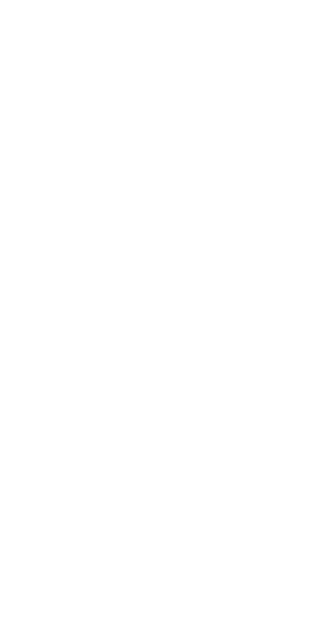 scroll, scrollTop: 0, scrollLeft: 0, axis: both 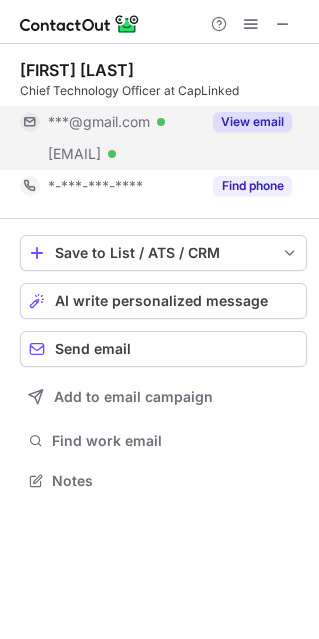 click on "View email" at bounding box center [252, 122] 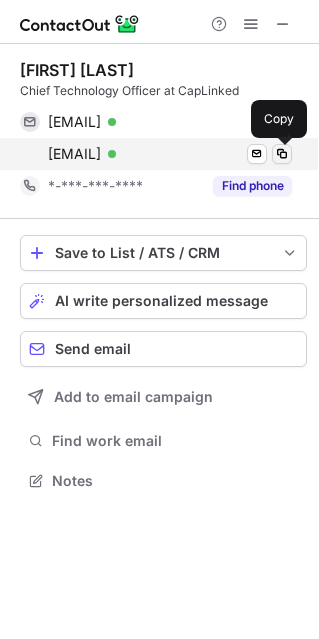 click at bounding box center (282, 154) 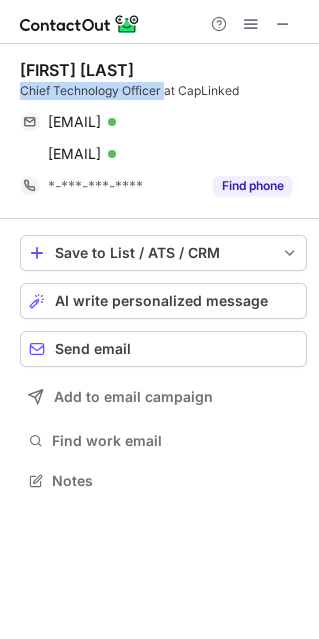 drag, startPoint x: 165, startPoint y: 91, endPoint x: 19, endPoint y: 87, distance: 146.05478 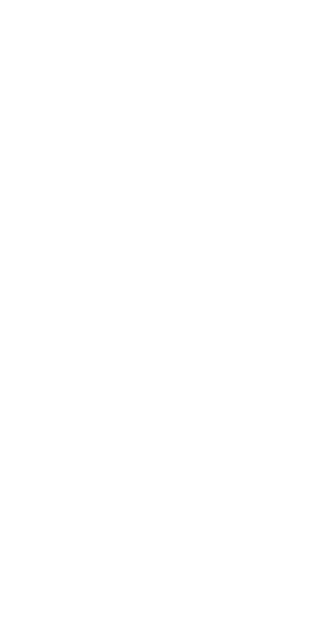 scroll, scrollTop: 0, scrollLeft: 0, axis: both 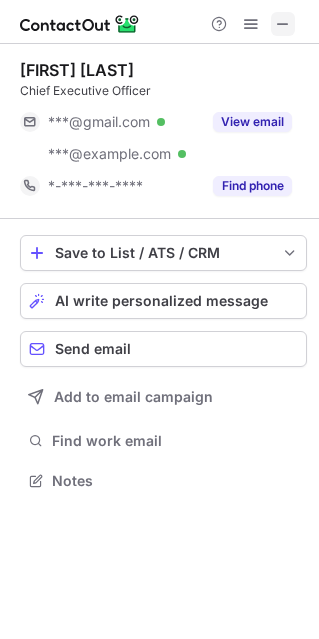 click at bounding box center [283, 24] 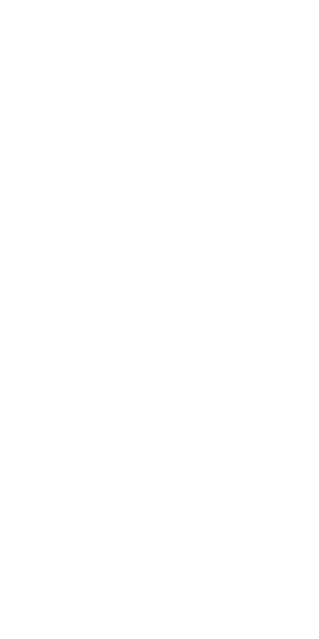 scroll, scrollTop: 0, scrollLeft: 0, axis: both 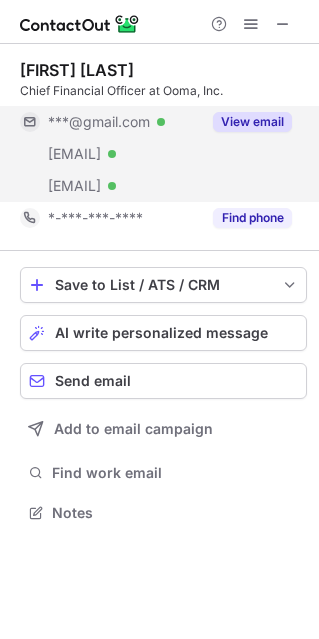 click on "View email" at bounding box center [252, 122] 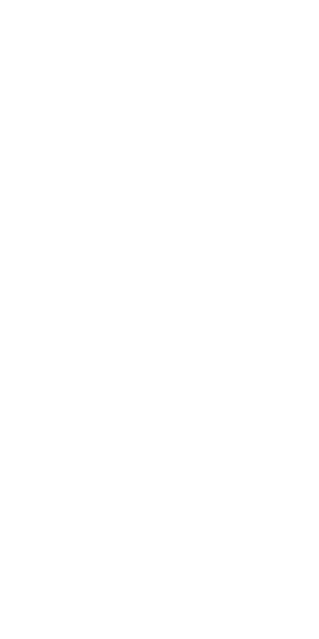 scroll, scrollTop: 0, scrollLeft: 0, axis: both 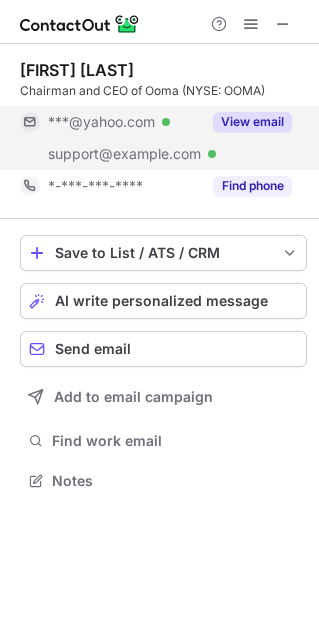 click on "View email" at bounding box center (252, 122) 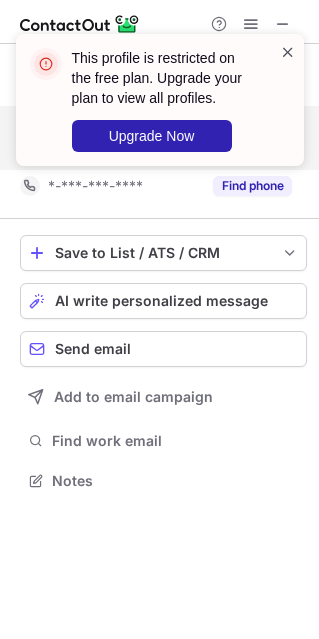 click at bounding box center [288, 52] 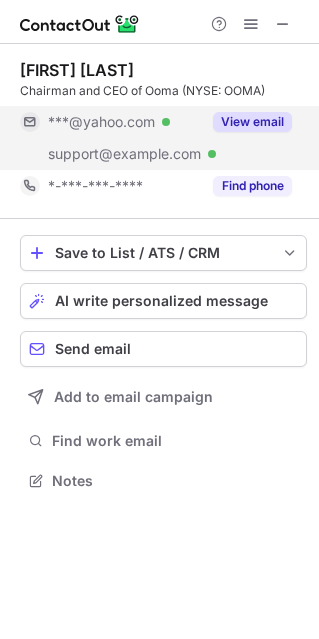 click on "This profile is restricted on the free plan. Upgrade your plan to view all profiles. Upgrade Now" at bounding box center [160, 108] 